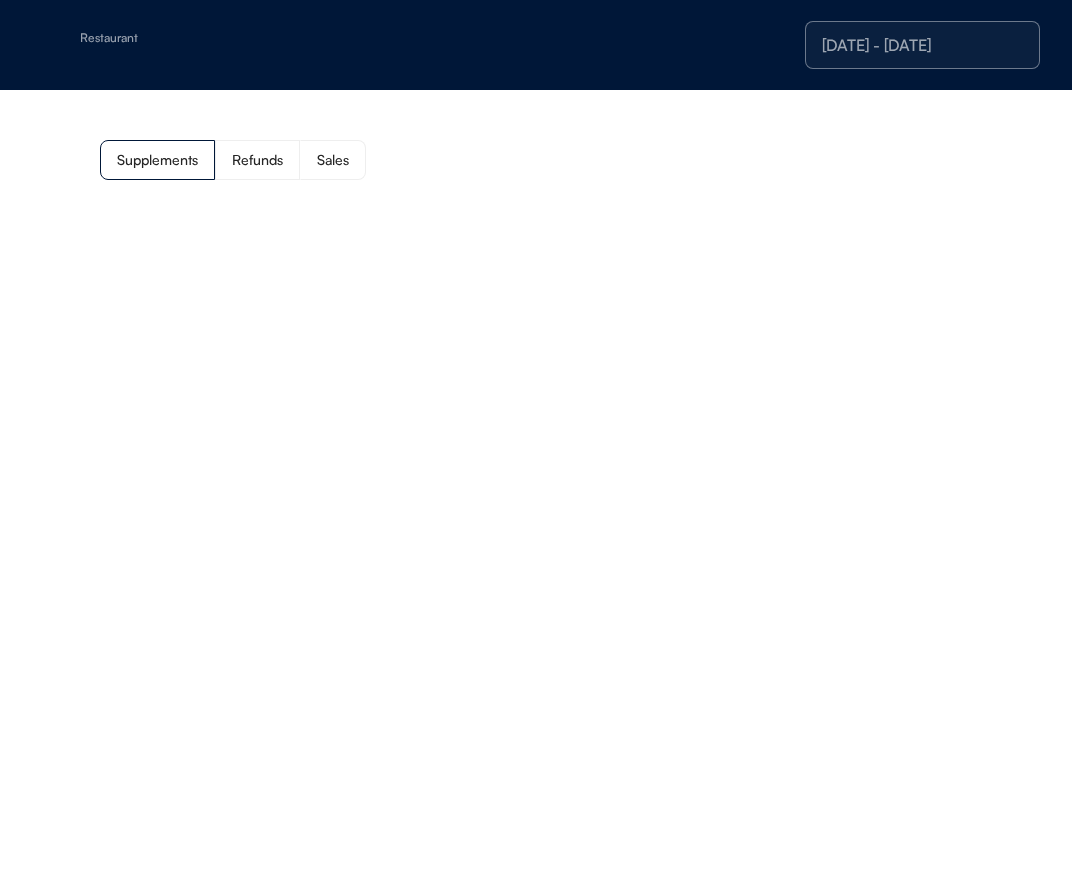 scroll, scrollTop: 0, scrollLeft: 0, axis: both 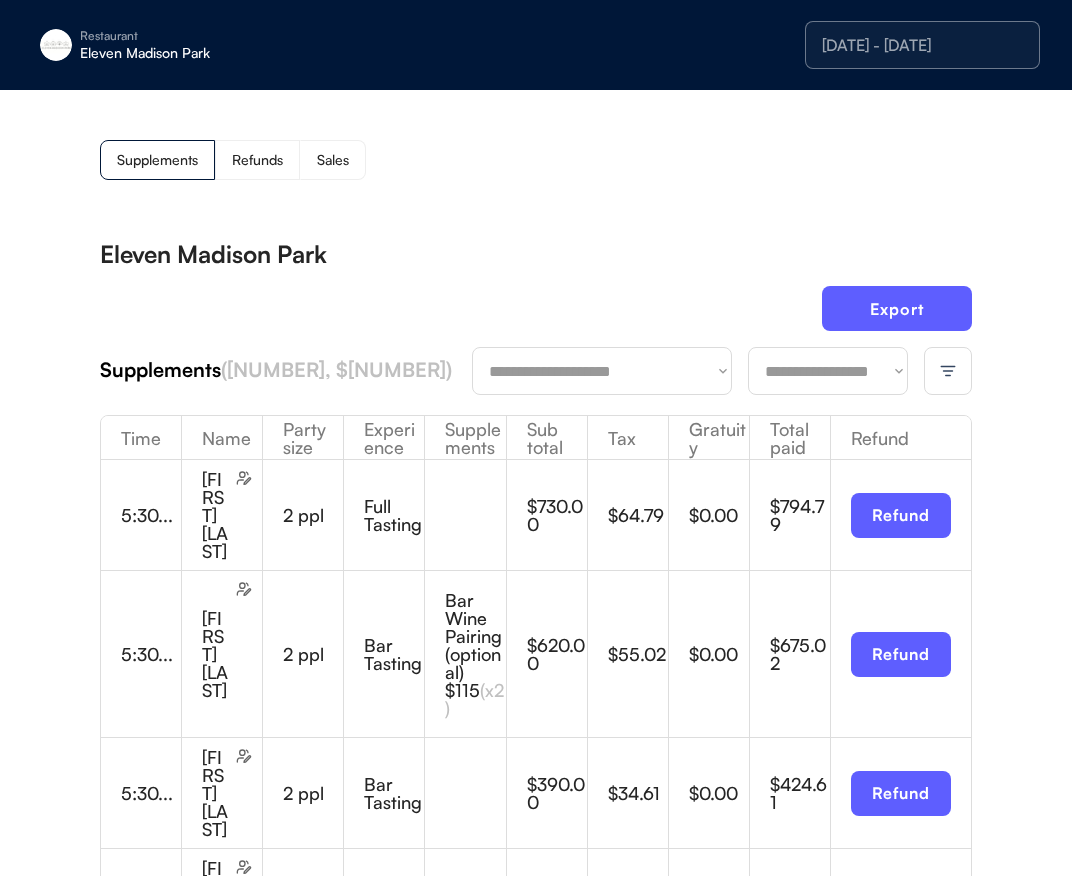 drag, startPoint x: 86, startPoint y: 7, endPoint x: 109, endPoint y: 45, distance: 44.418465 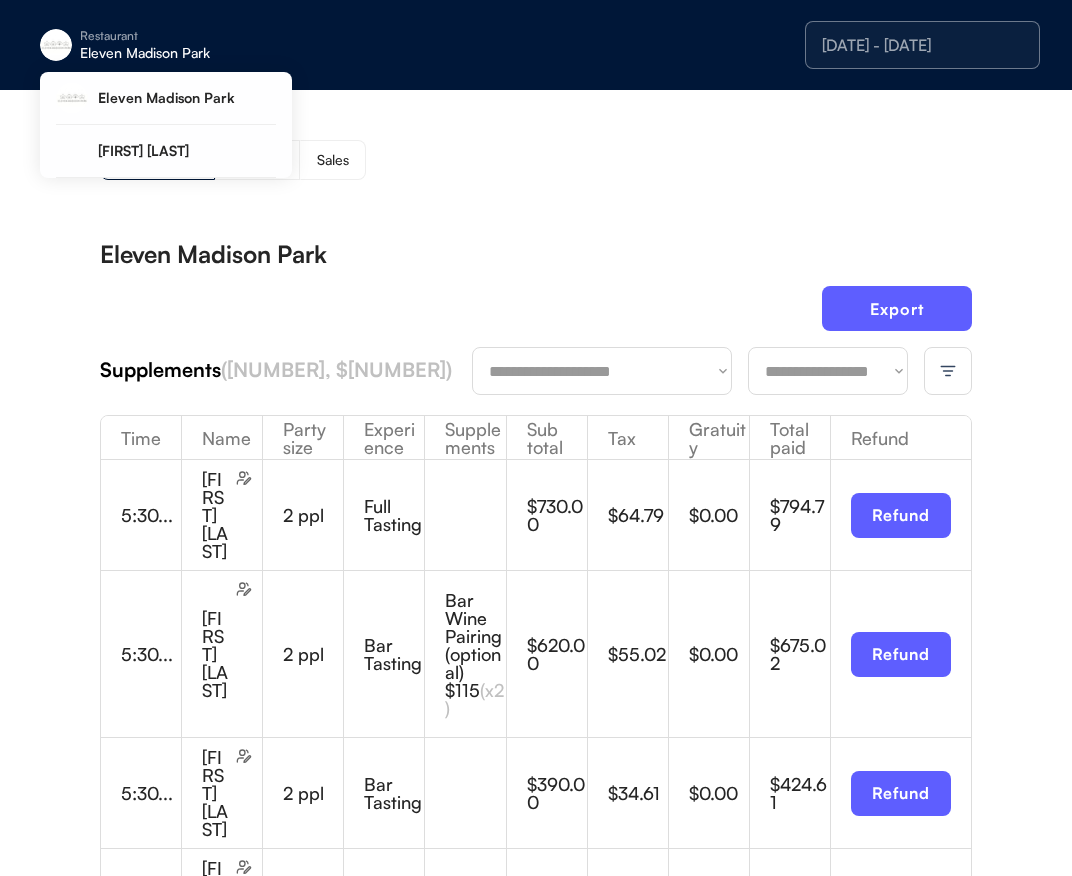 click on "Restaurant Eleven Madison Park" at bounding box center (182, 45) 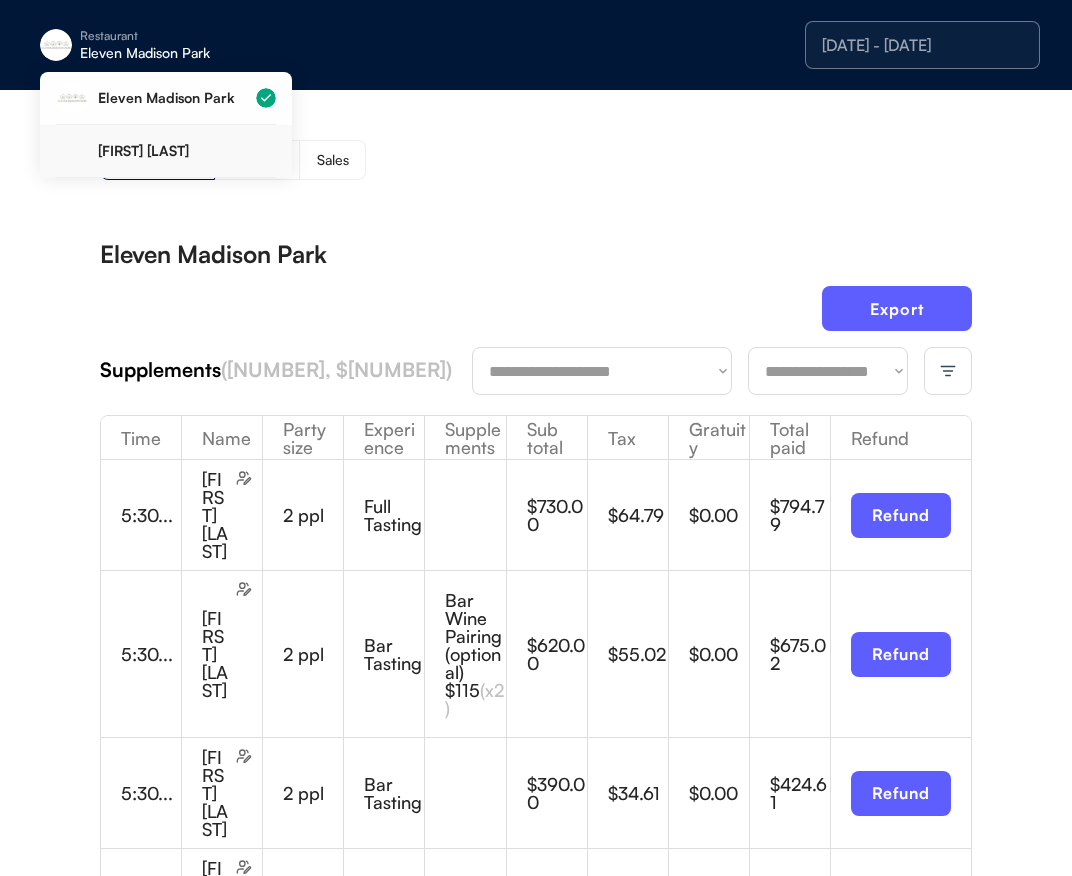 drag, startPoint x: 166, startPoint y: 138, endPoint x: 182, endPoint y: 144, distance: 17.088007 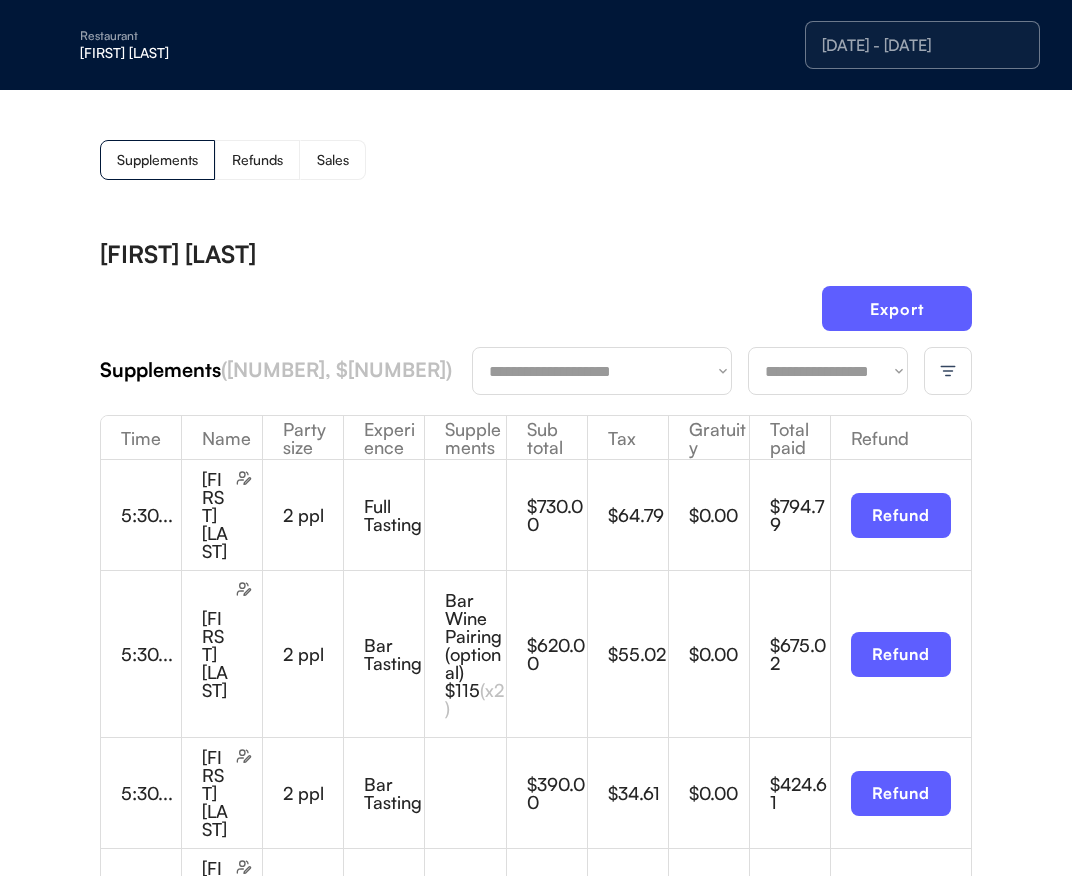 drag, startPoint x: 525, startPoint y: 220, endPoint x: 566, endPoint y: 175, distance: 60.876926 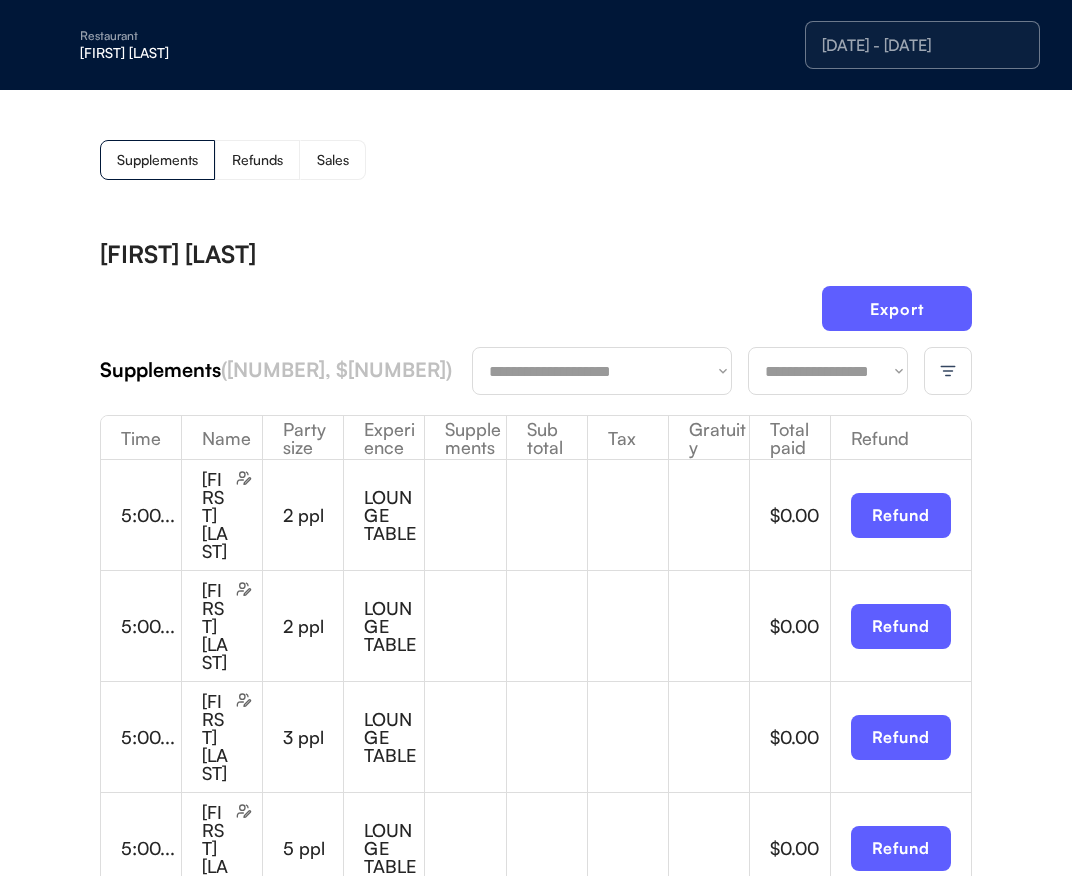 click 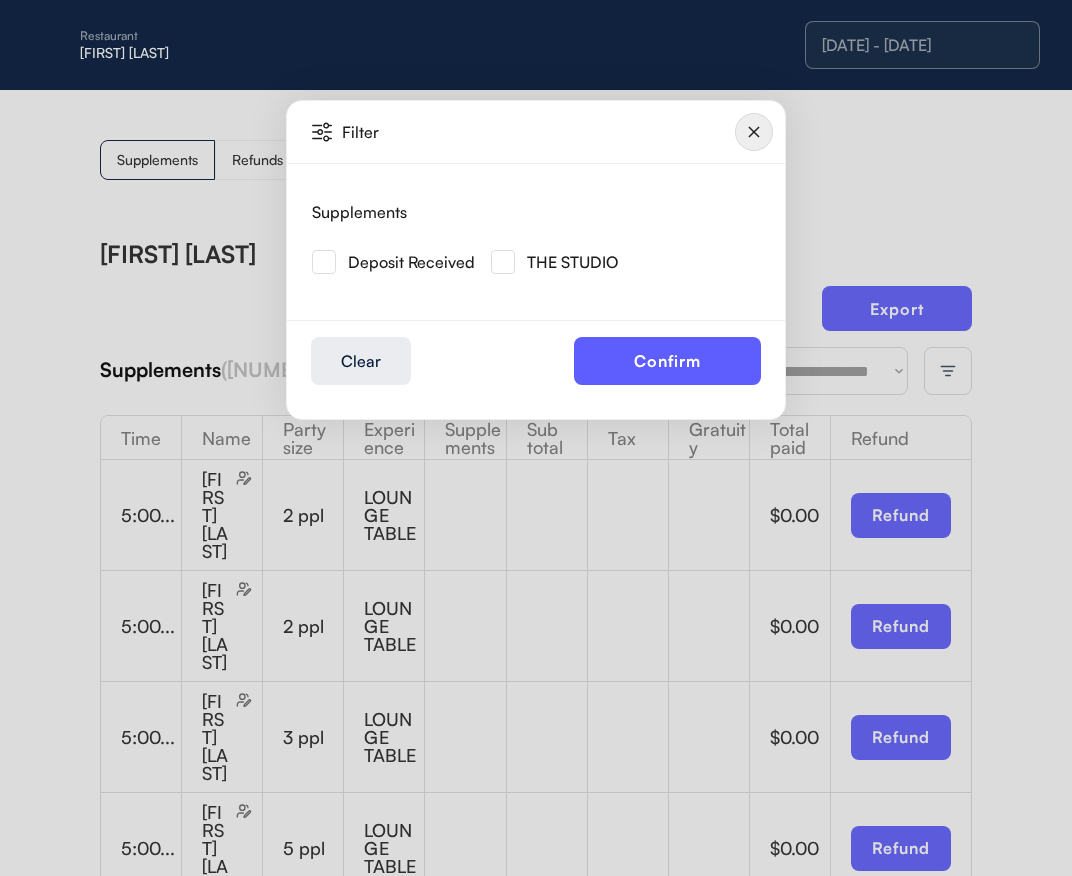 click 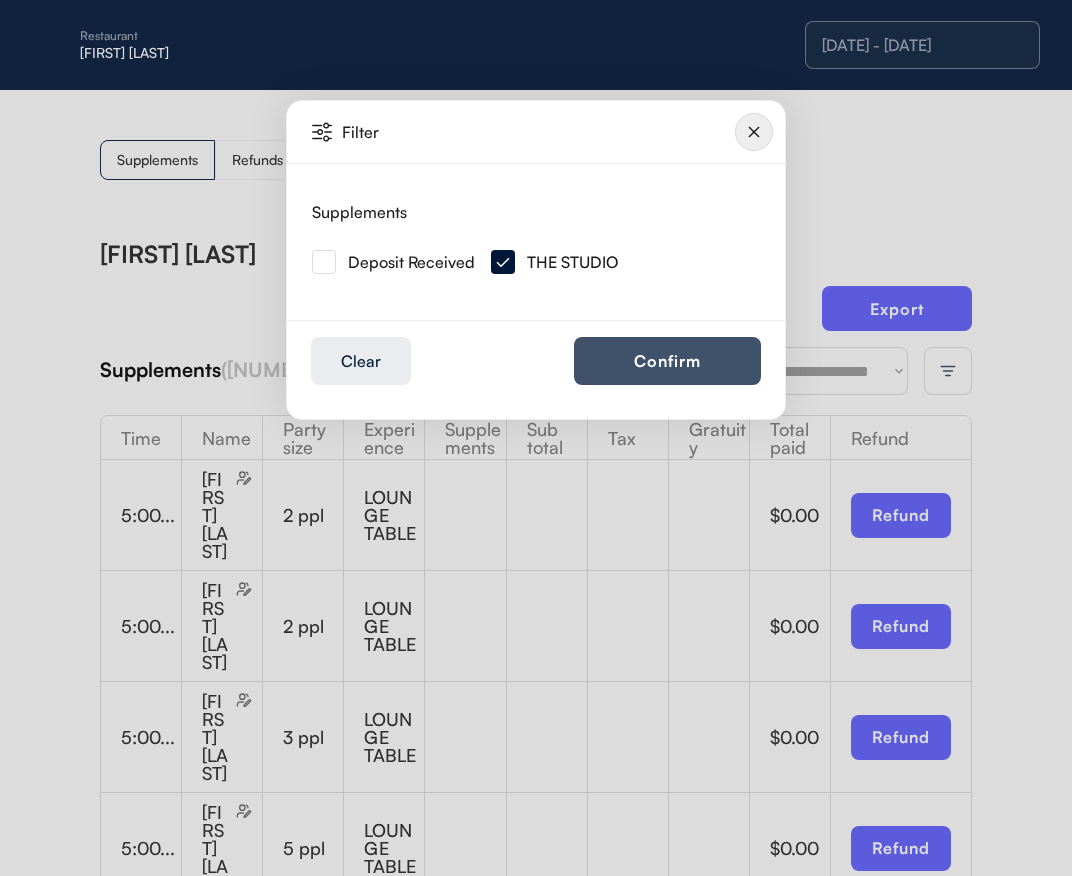 click on "Confirm" at bounding box center [667, 361] 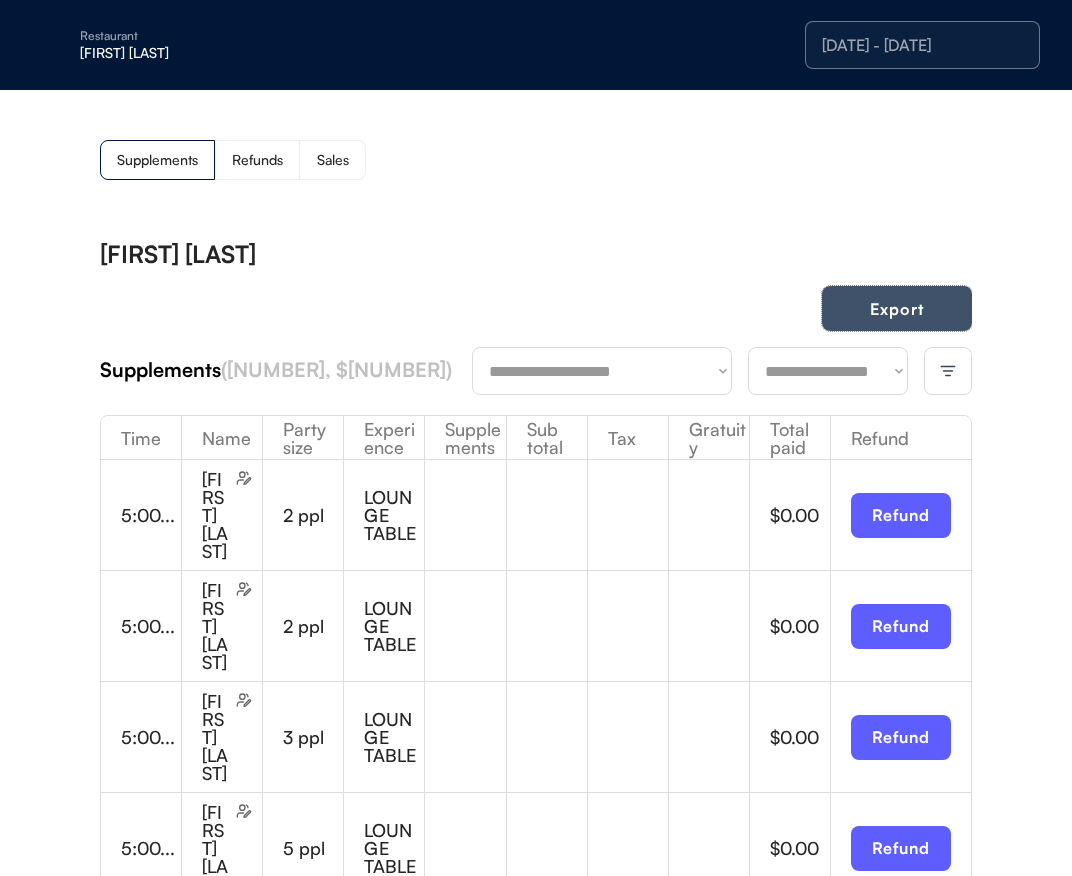 click on "Export" at bounding box center (897, 308) 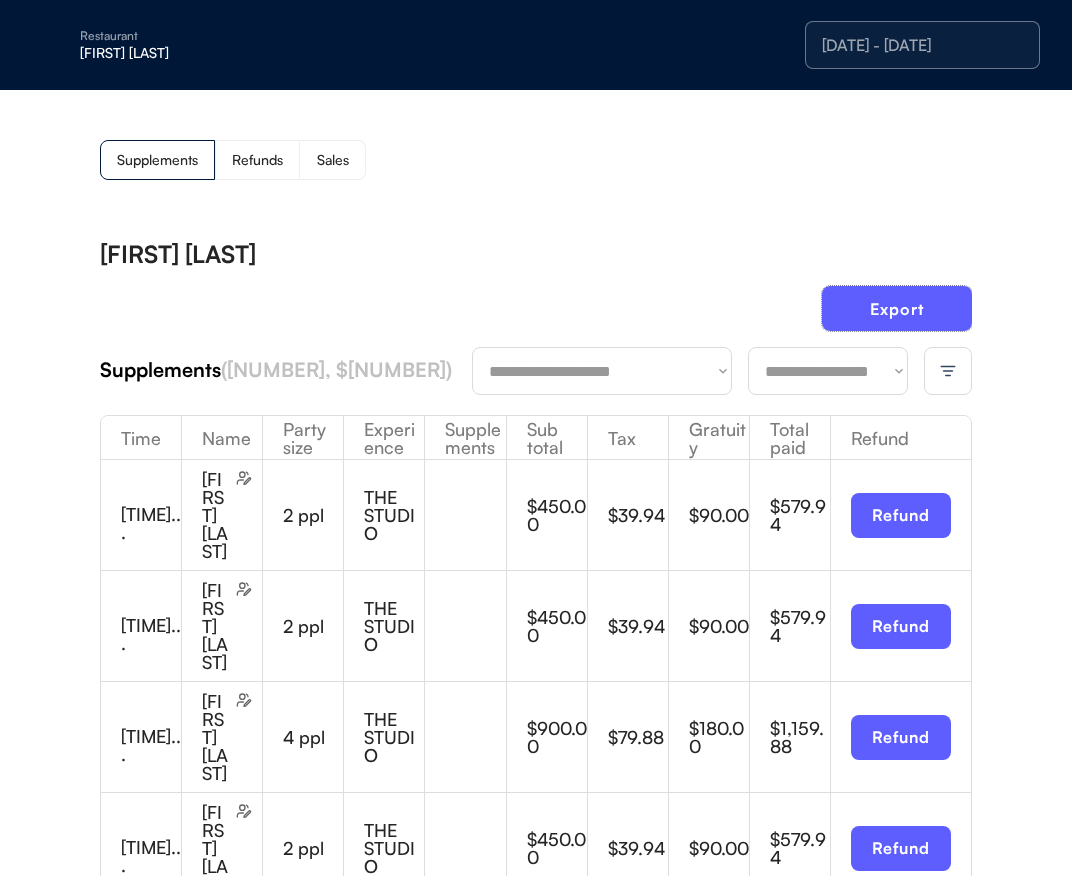drag, startPoint x: 108, startPoint y: 36, endPoint x: 113, endPoint y: 61, distance: 25.495098 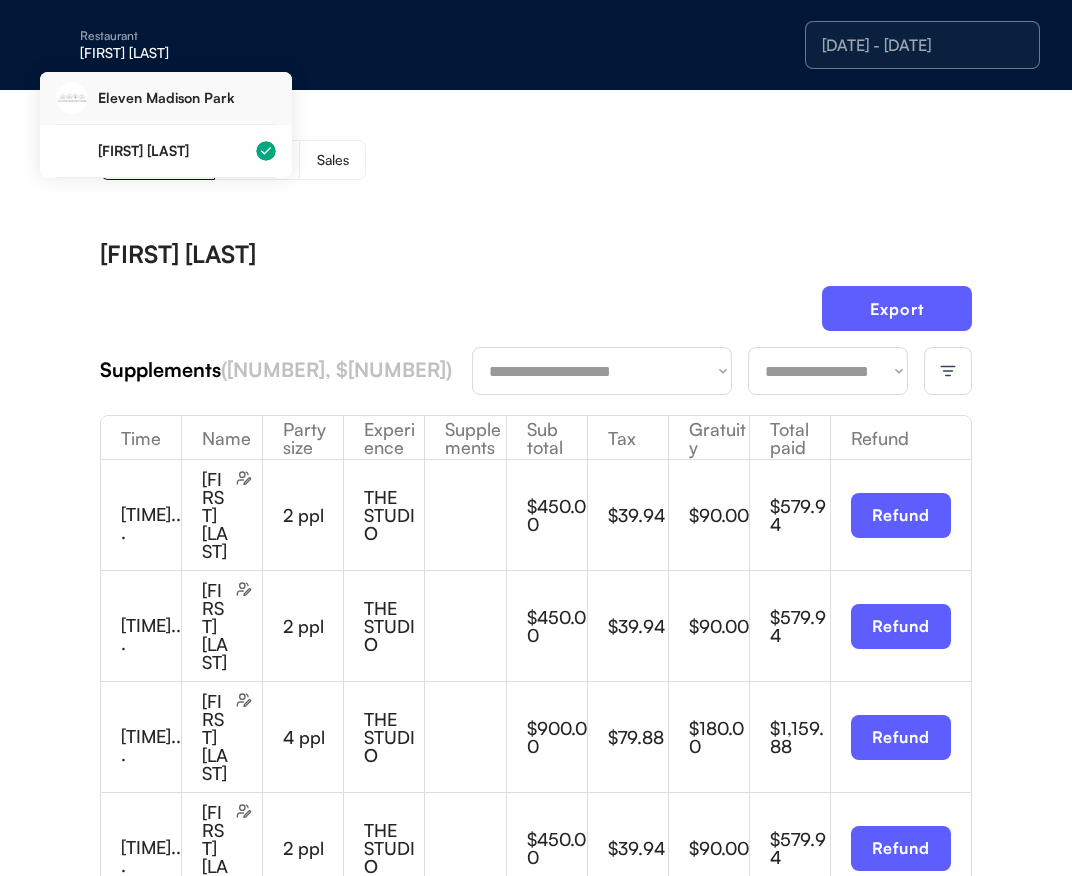 click on "Eleven Madison Park" at bounding box center [166, 98] 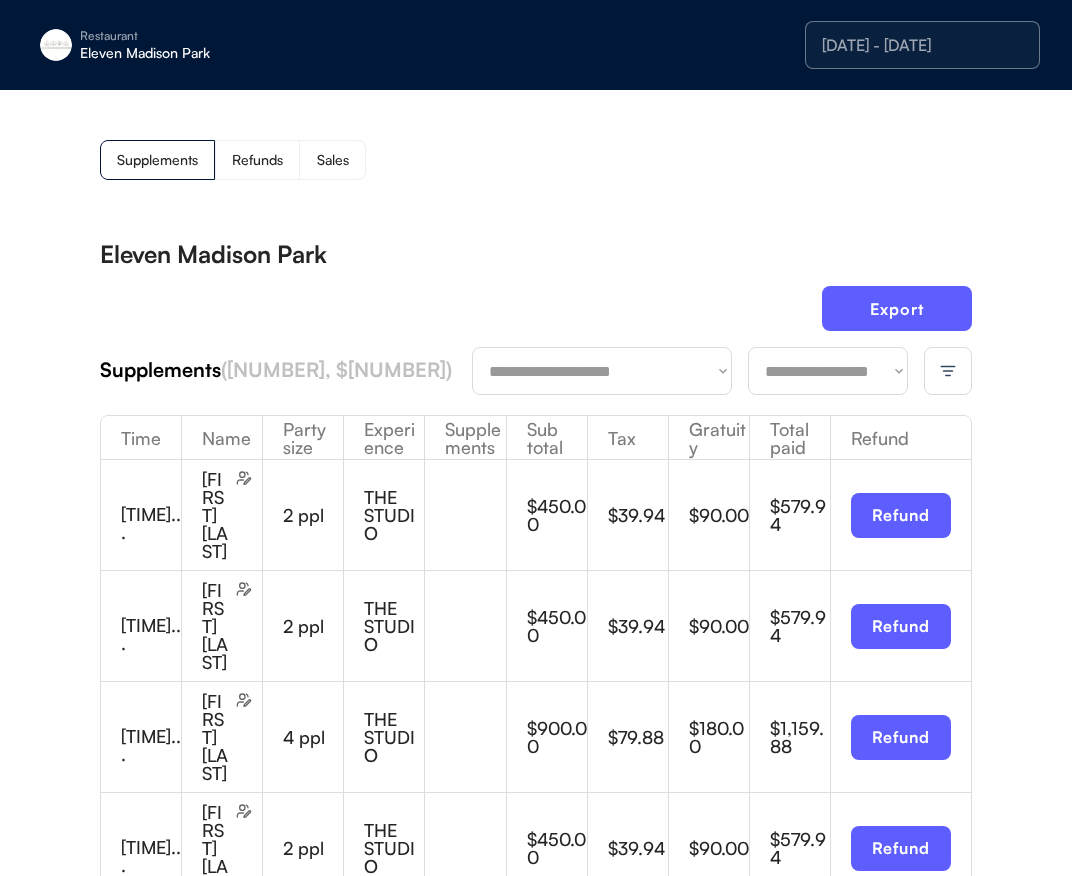 drag, startPoint x: 494, startPoint y: 110, endPoint x: 507, endPoint y: 139, distance: 31.780497 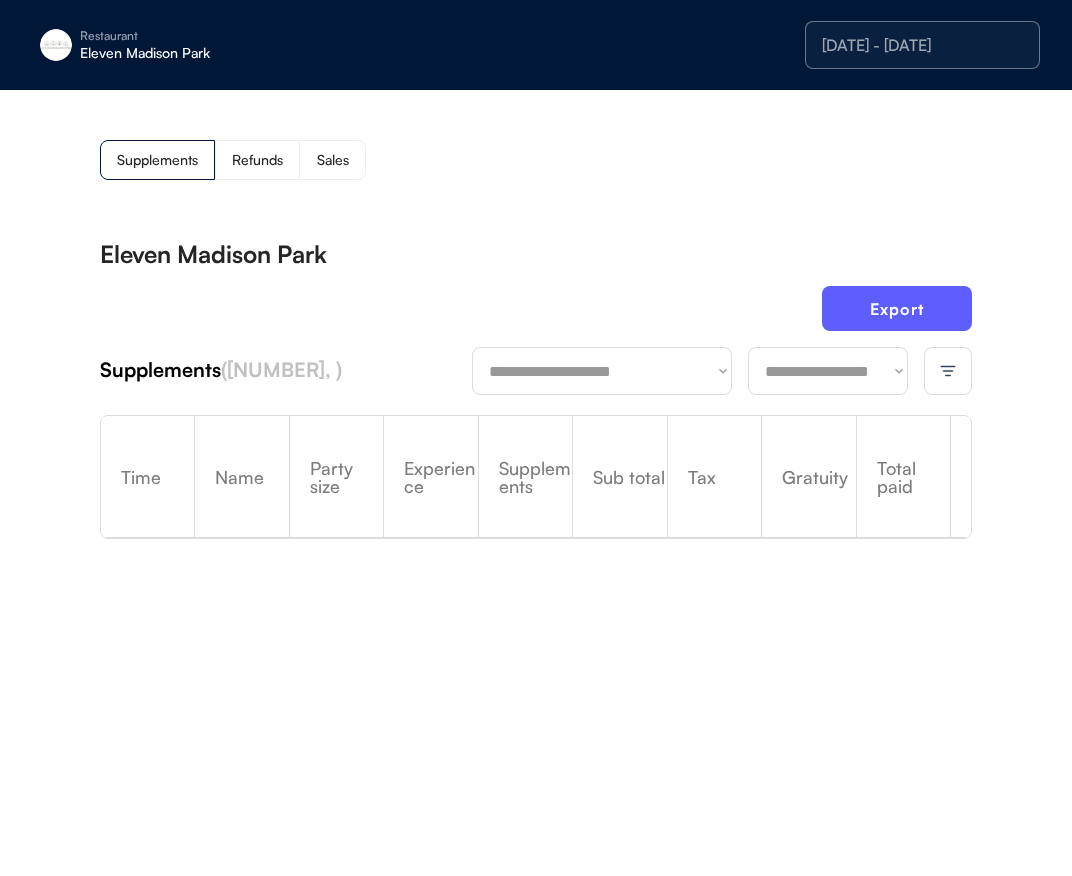 click on "Export" at bounding box center [536, 316] 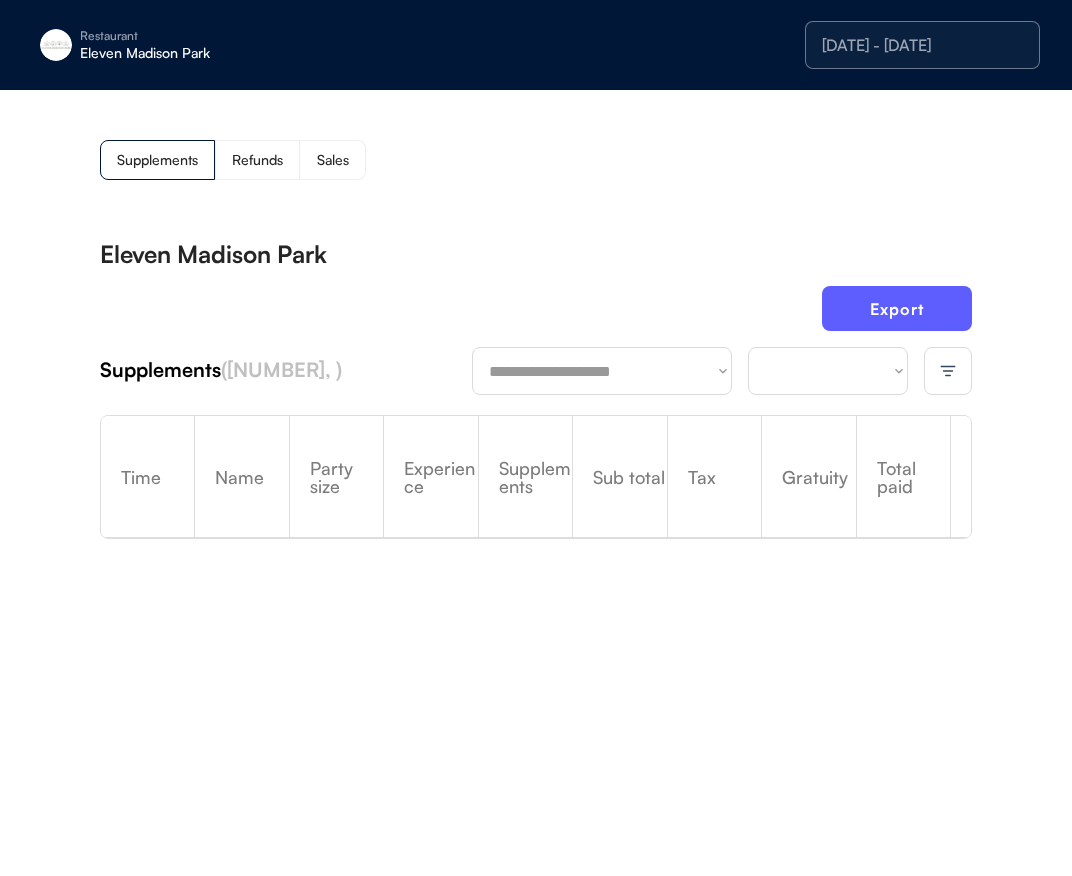 click on "**********" at bounding box center [536, 477] 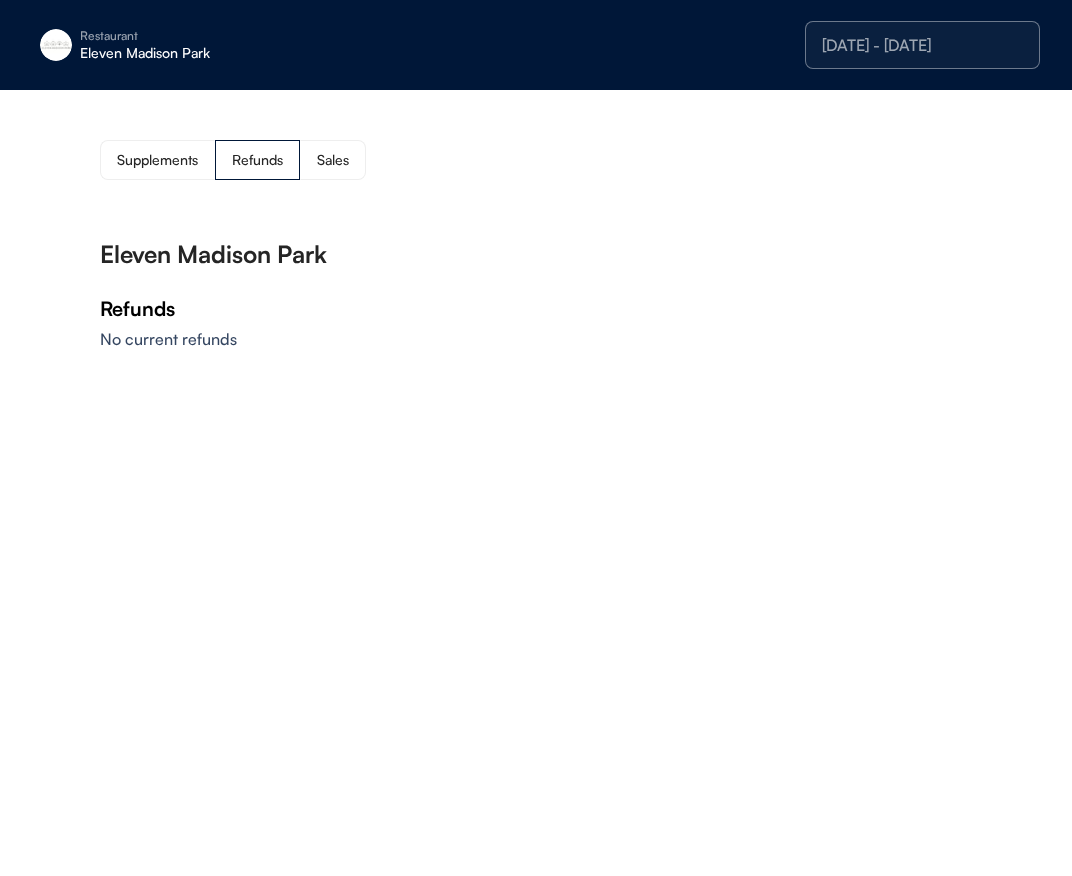 click on "Supplements" at bounding box center (157, 160) 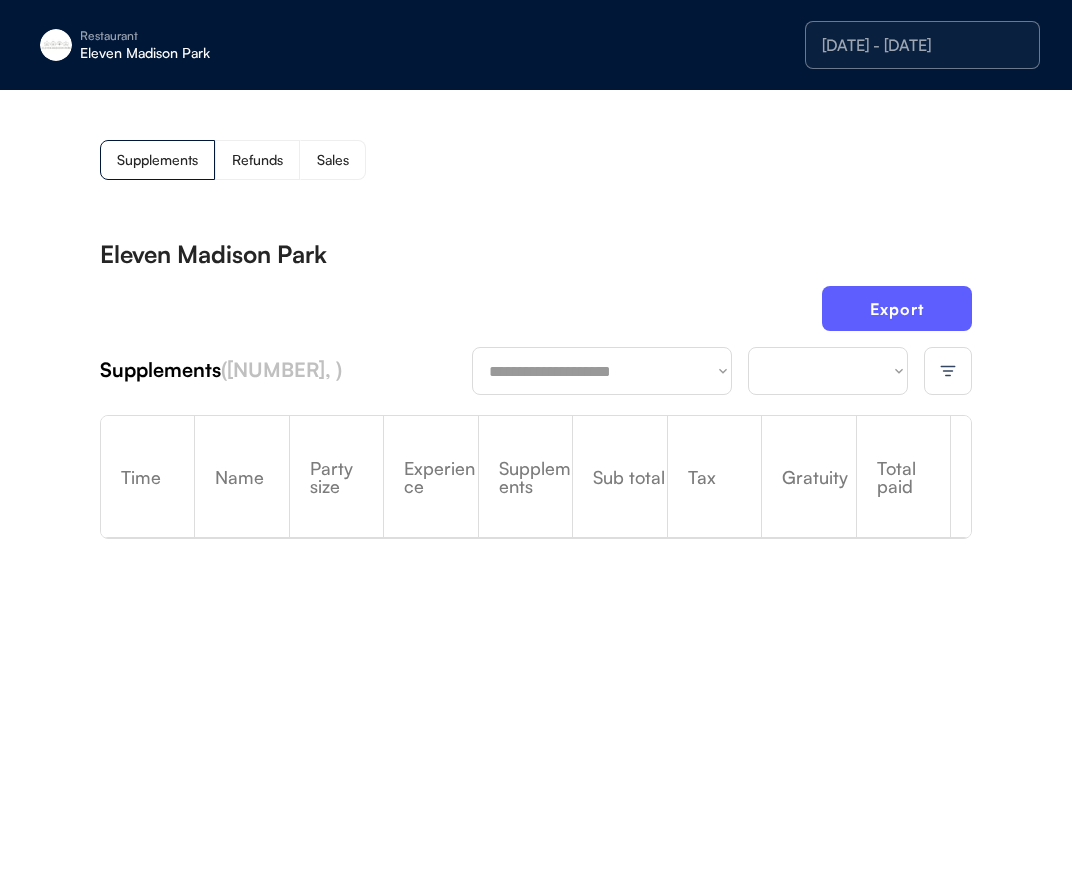 click on "Restaurant Eleven Madison Park" at bounding box center [182, 45] 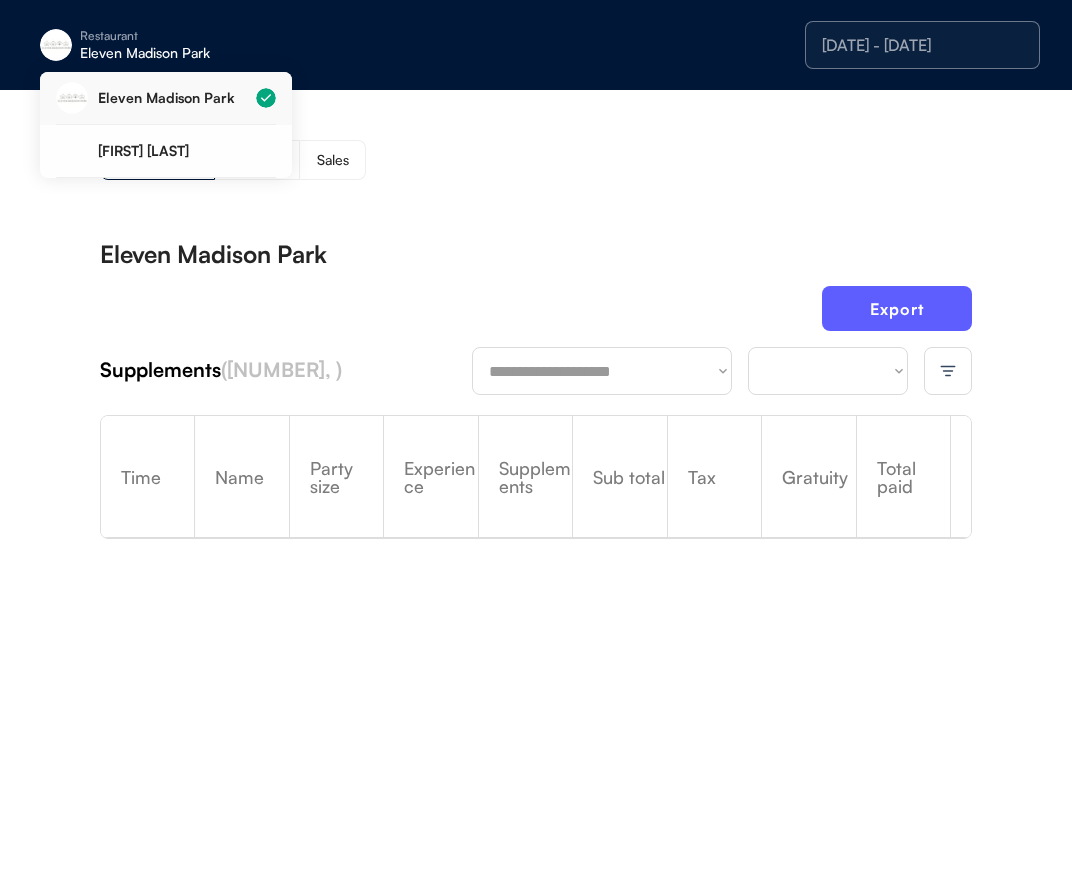 click on "Eleven Madison Park" at bounding box center [172, 98] 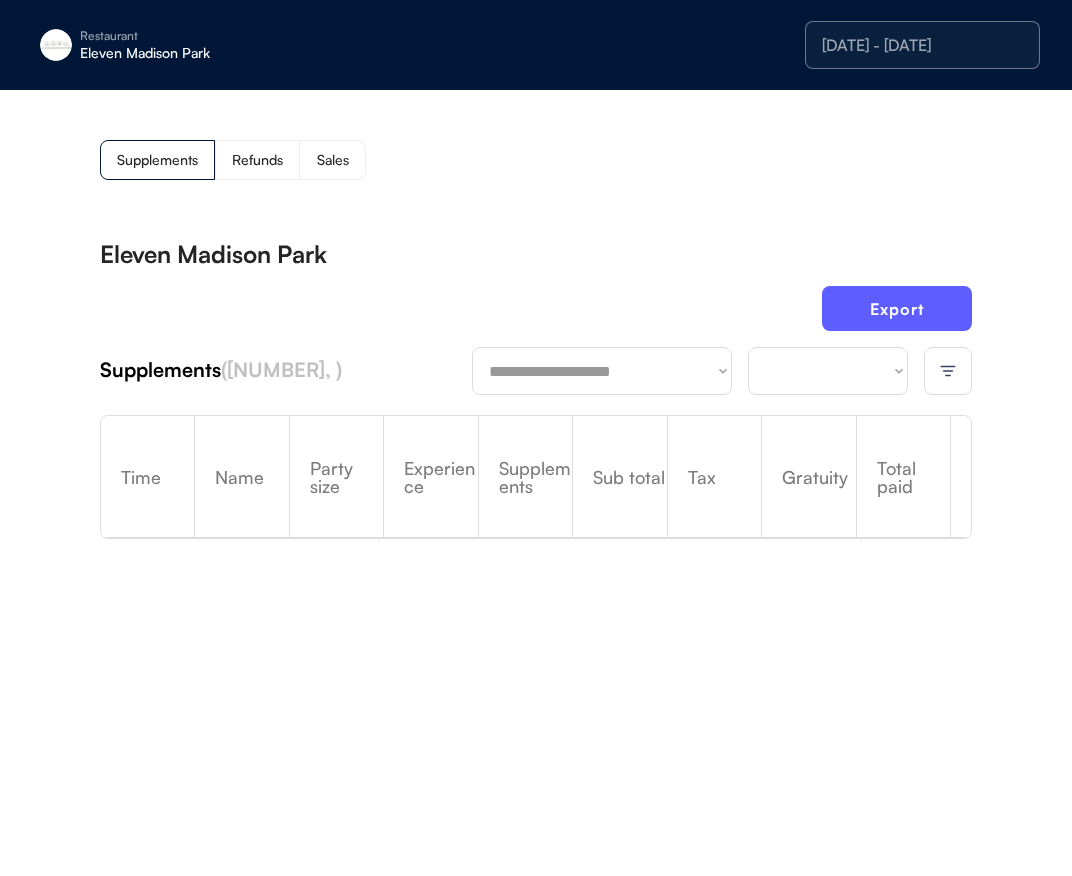 click on "**********" at bounding box center (536, 411) 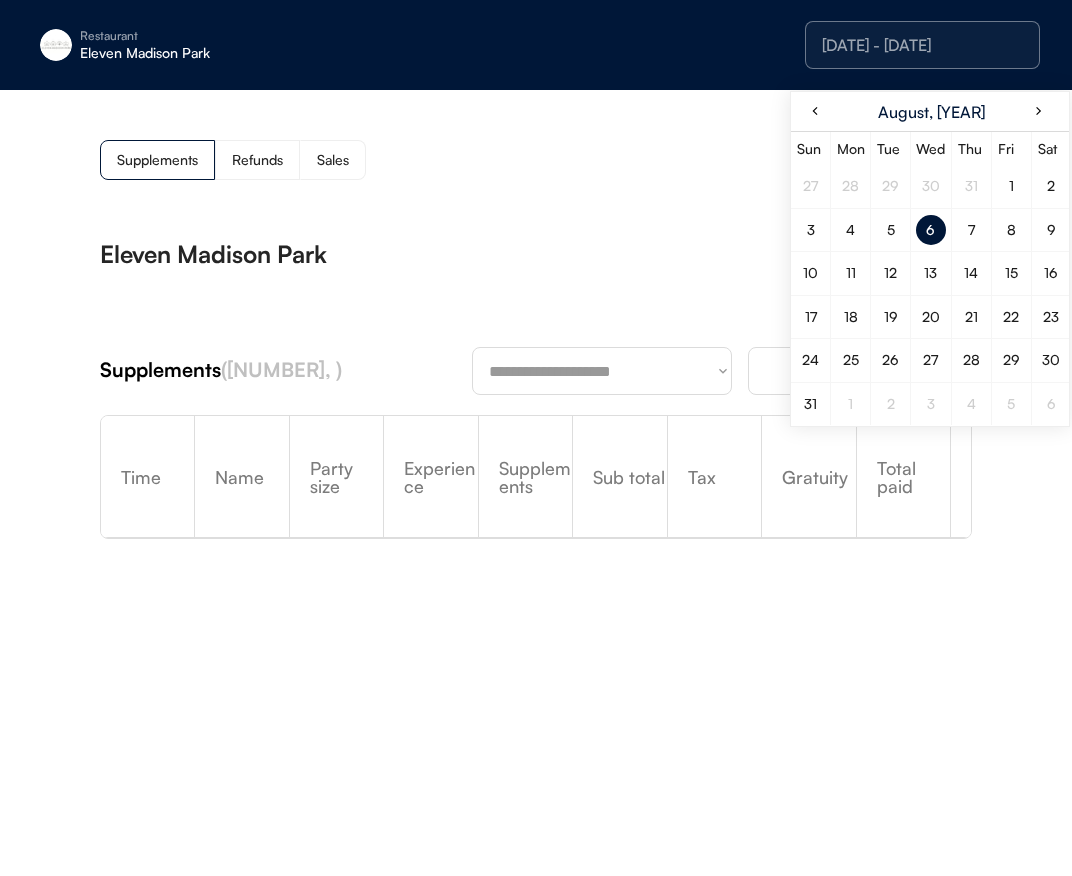 click on "7" at bounding box center (971, 230) 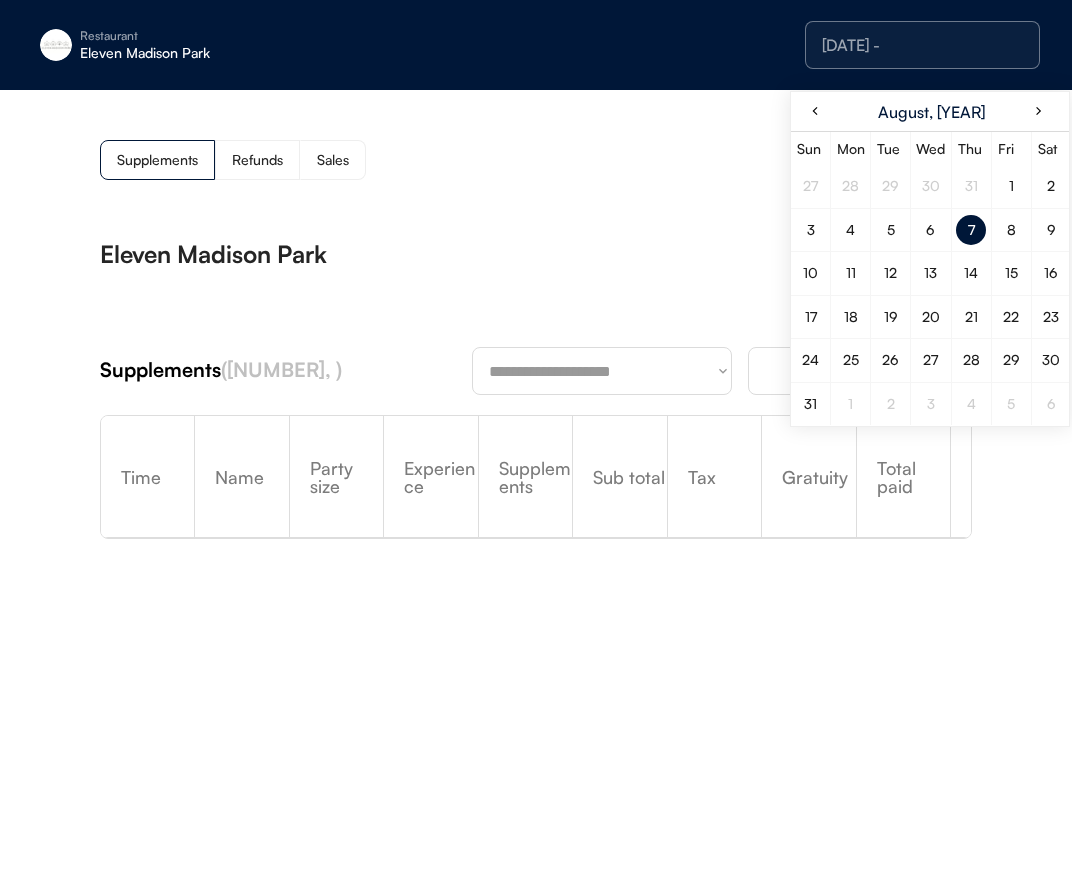drag, startPoint x: 615, startPoint y: 212, endPoint x: 742, endPoint y: 187, distance: 129.43724 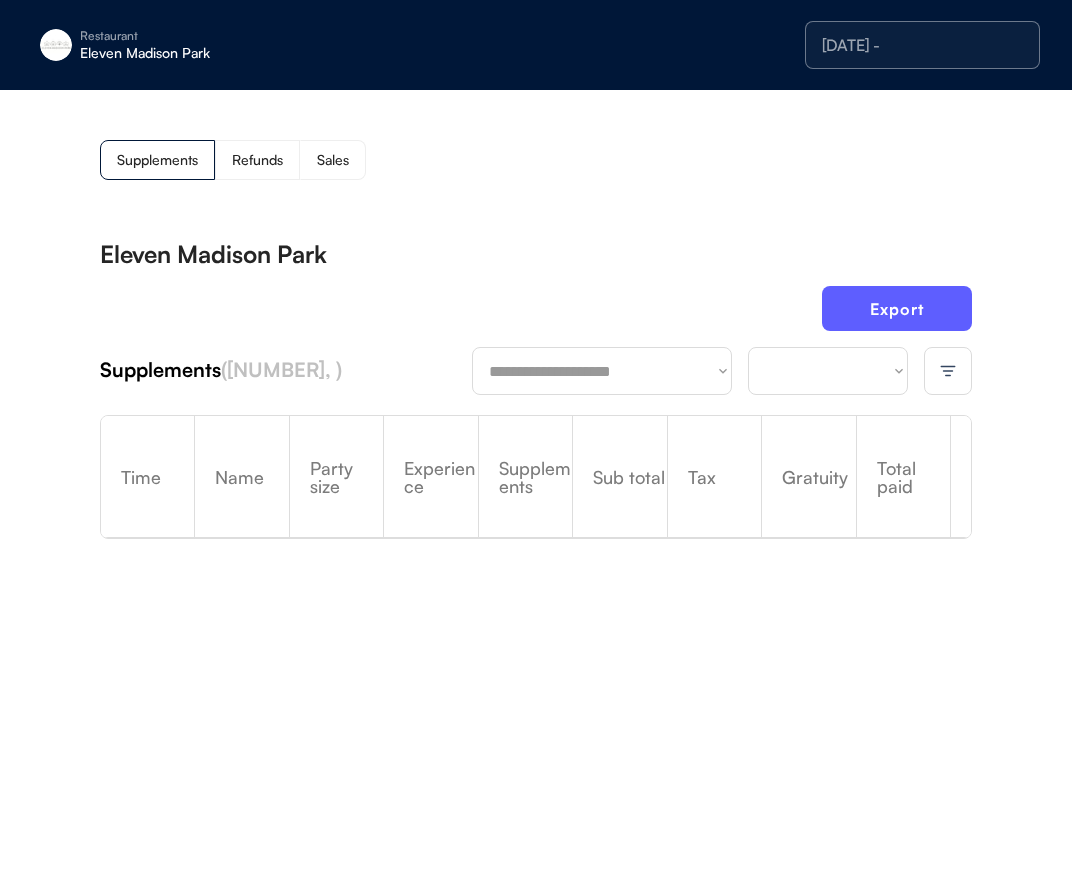 drag, startPoint x: 878, startPoint y: 40, endPoint x: 886, endPoint y: 72, distance: 32.984844 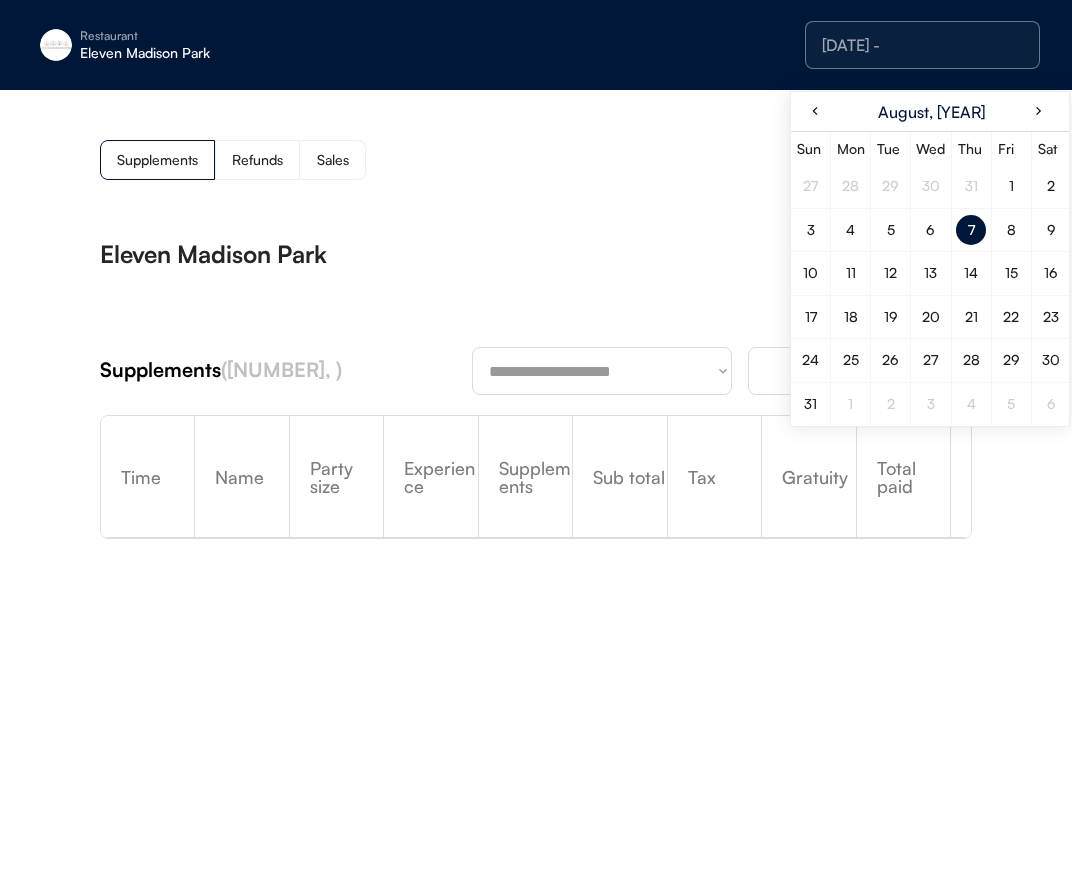 click on "6" at bounding box center [930, 230] 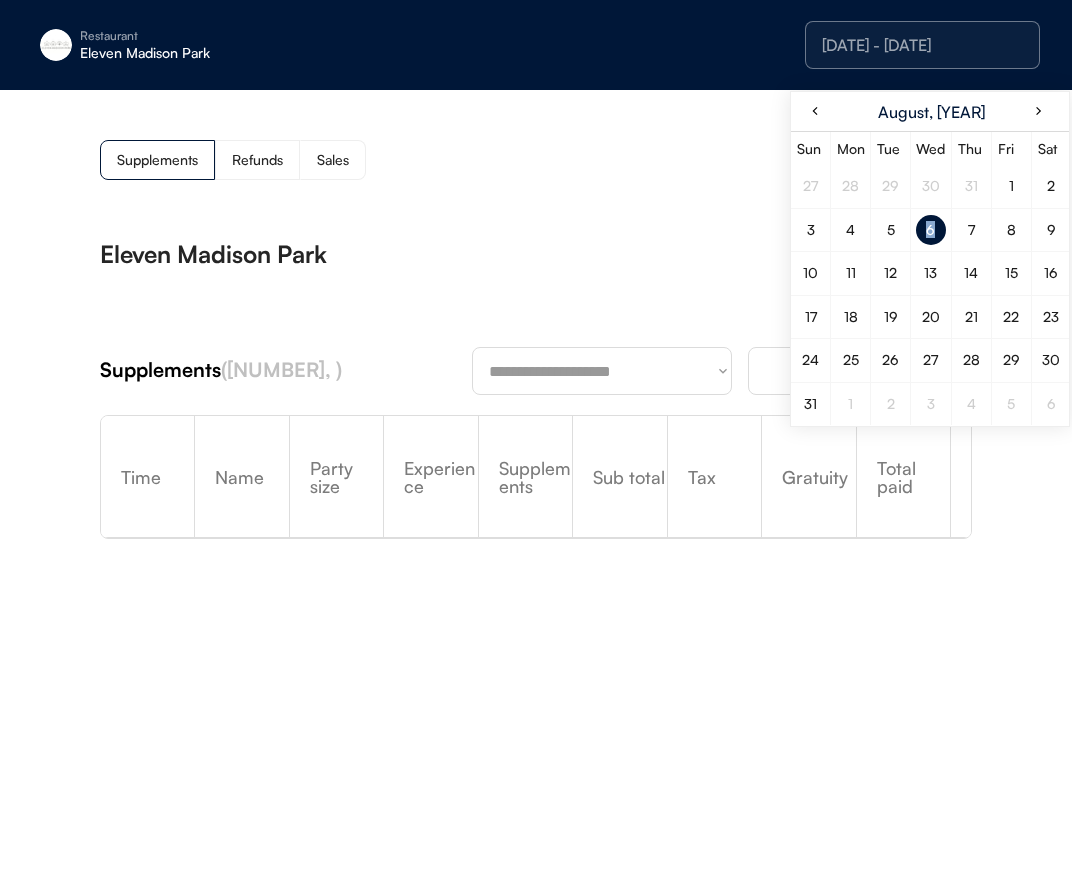drag, startPoint x: 931, startPoint y: 232, endPoint x: 308, endPoint y: 173, distance: 625.7875 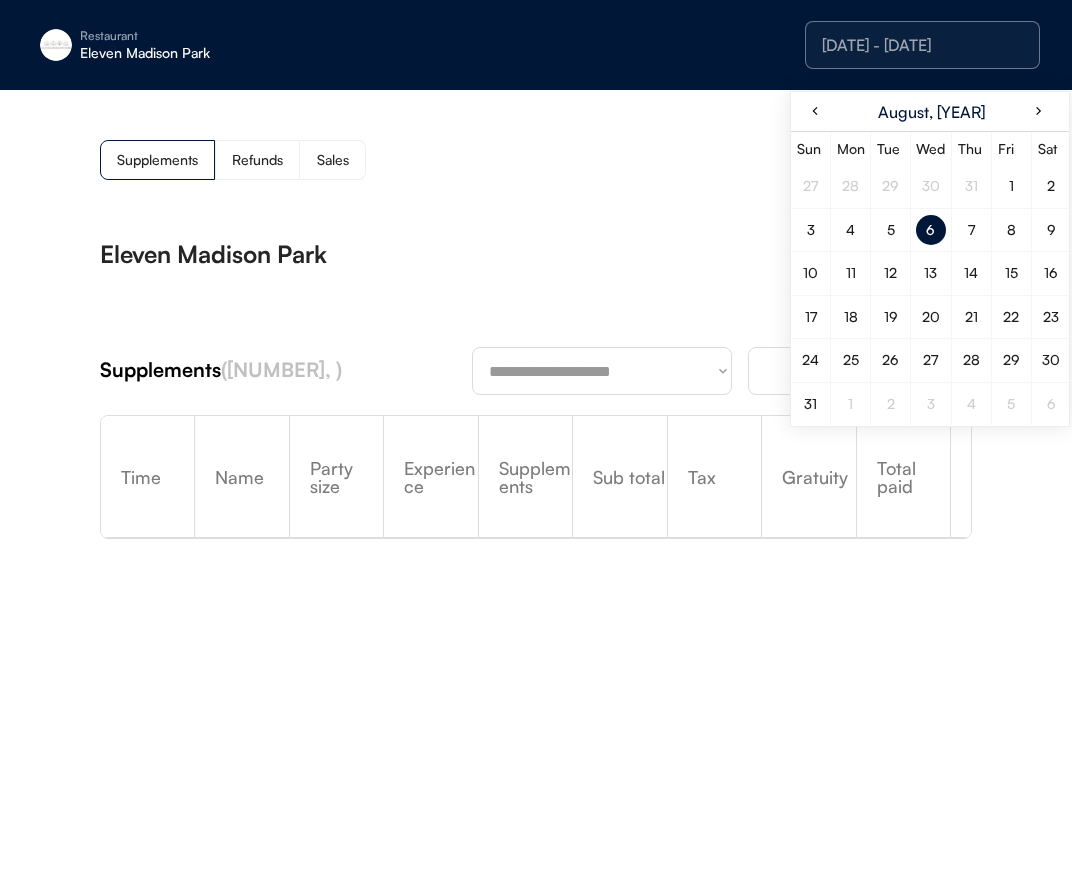 drag, startPoint x: 308, startPoint y: 173, endPoint x: 324, endPoint y: 174, distance: 16.03122 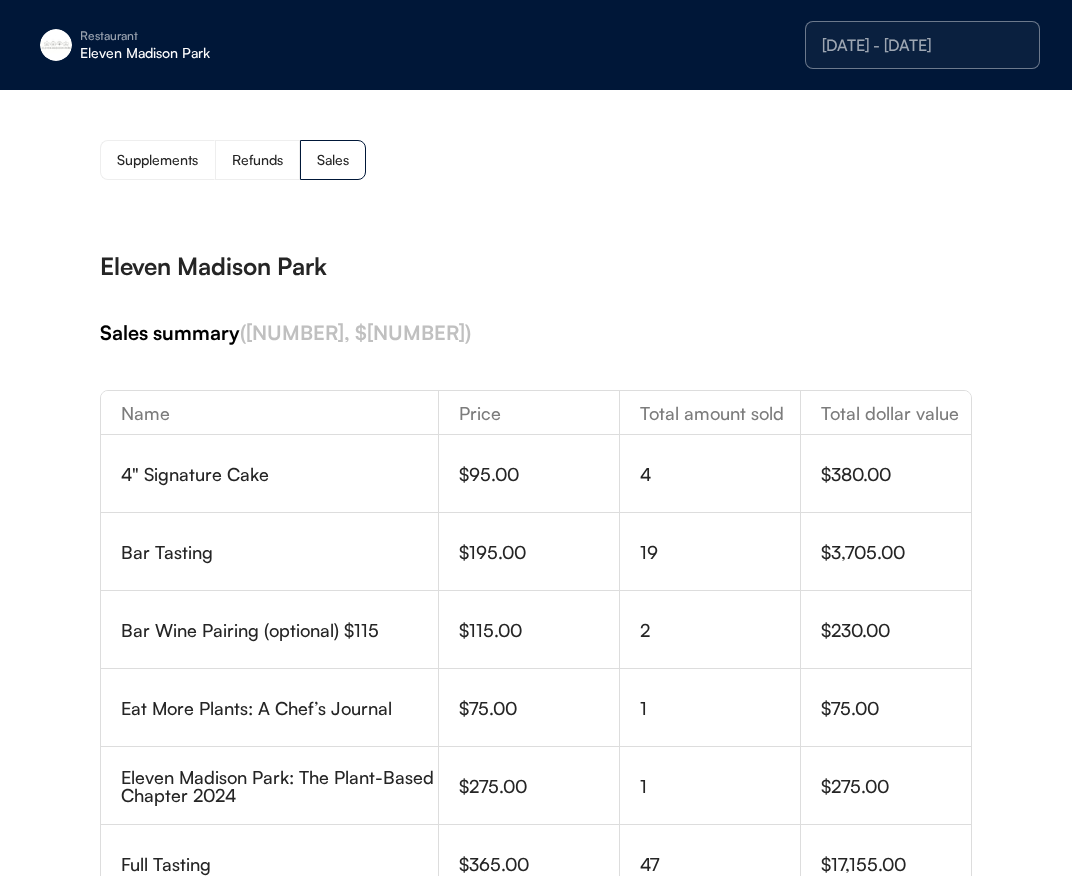 scroll, scrollTop: 2, scrollLeft: 0, axis: vertical 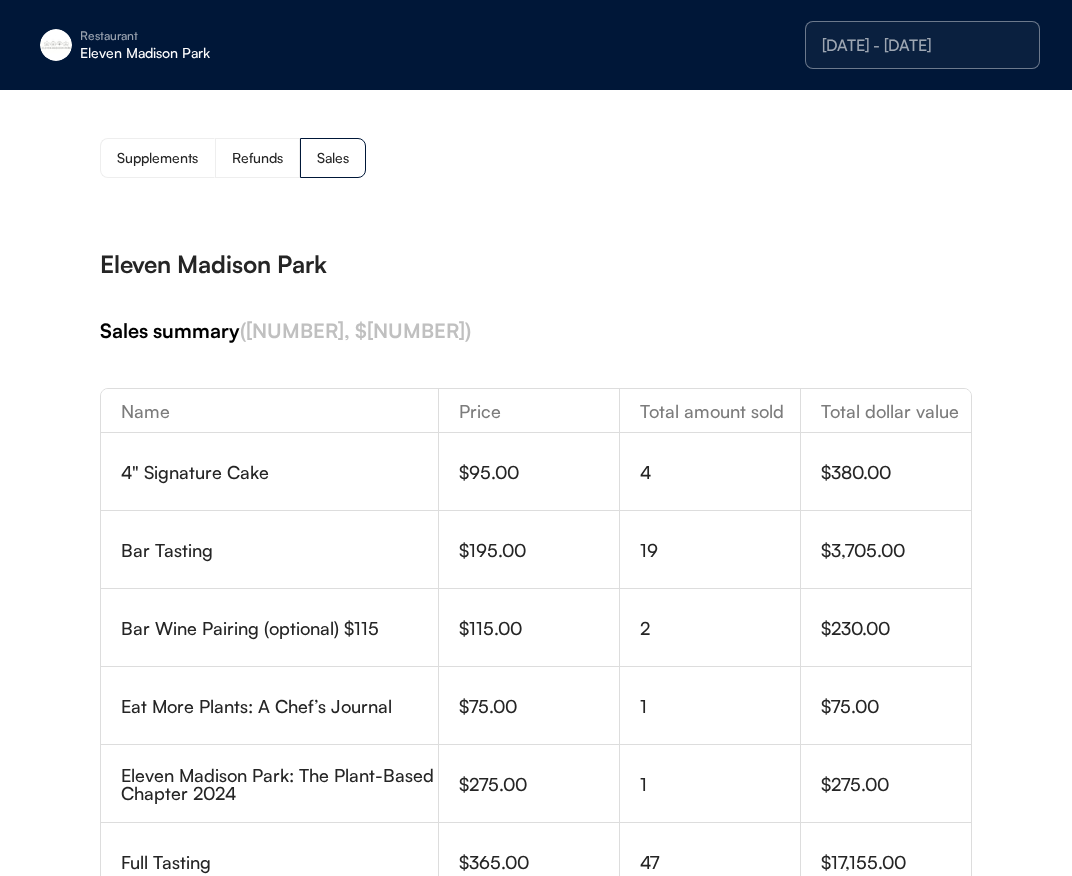 drag, startPoint x: 136, startPoint y: 164, endPoint x: 192, endPoint y: 162, distance: 56.0357 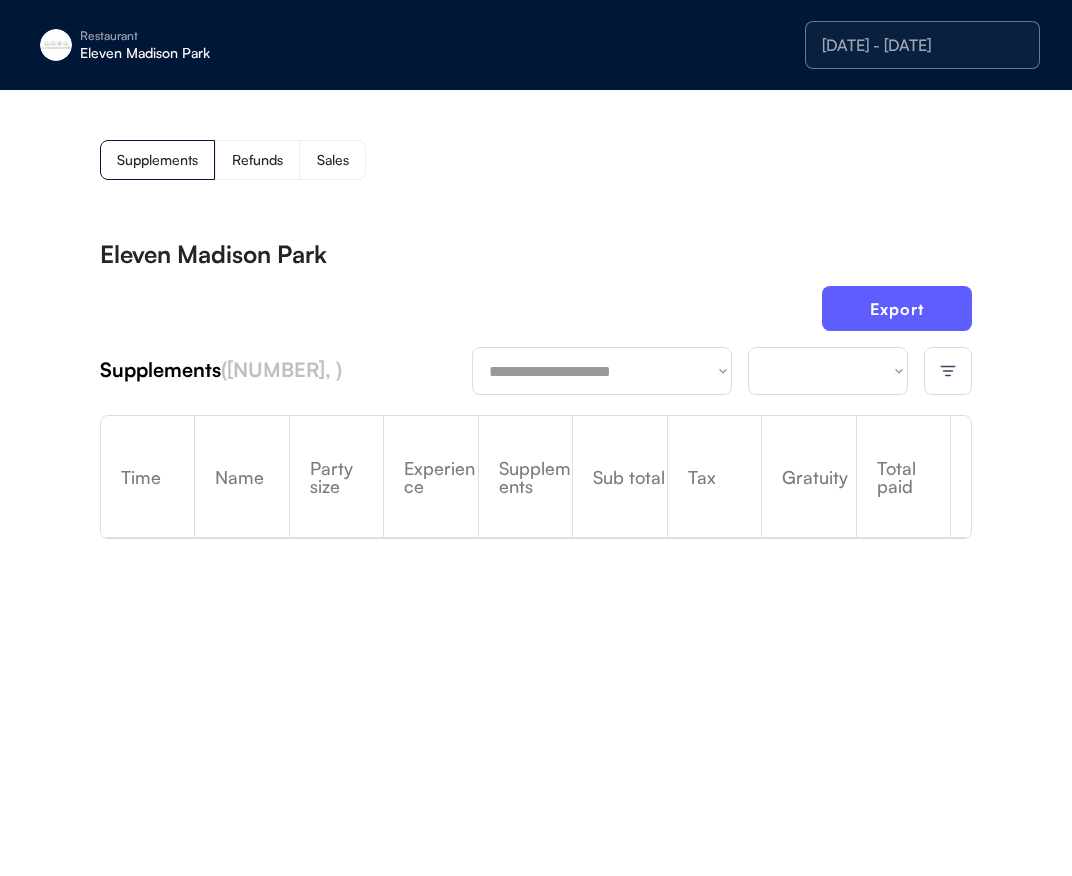 click on "Supplements Refunds Sales" at bounding box center (536, 160) 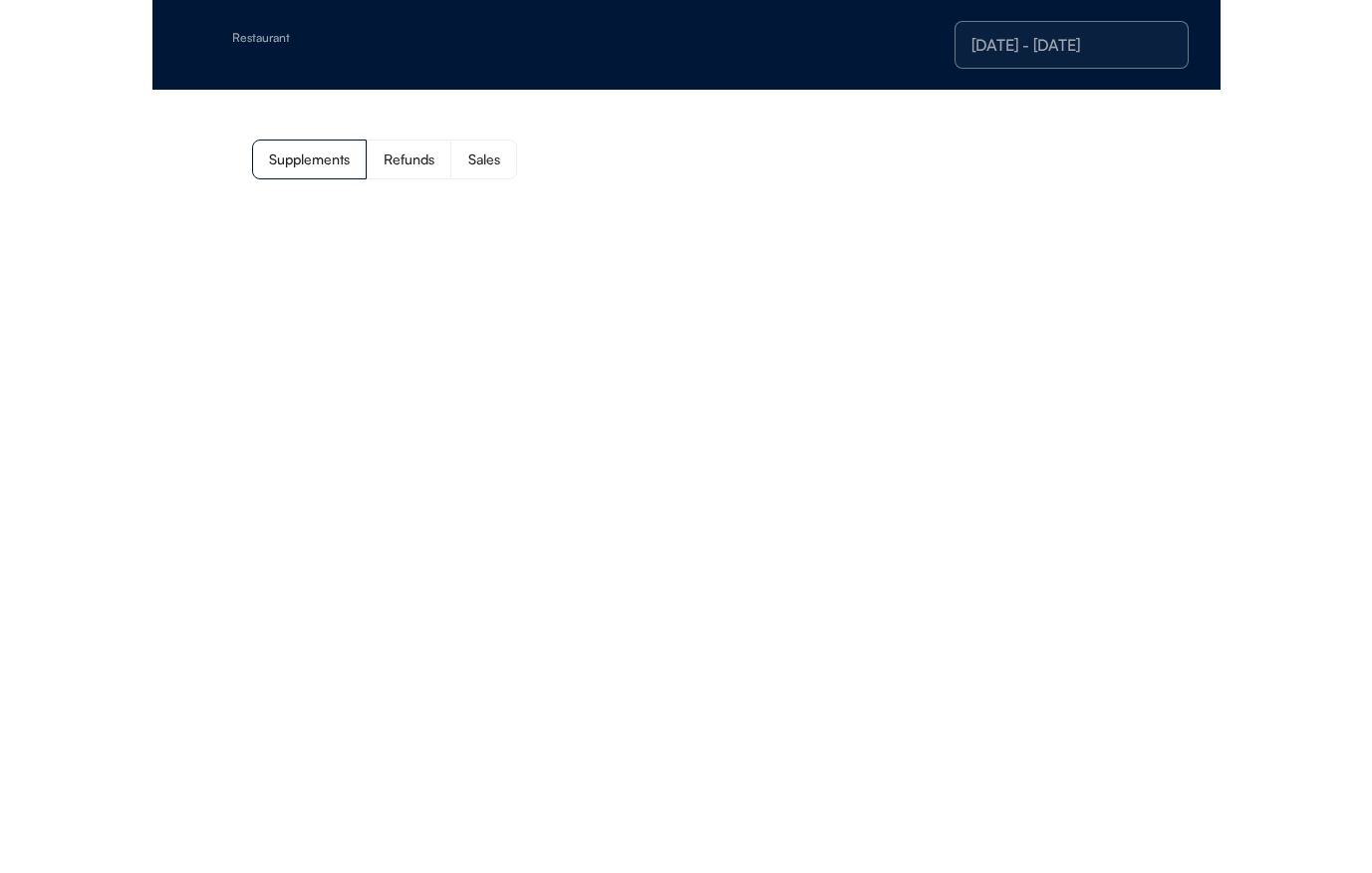 scroll, scrollTop: 0, scrollLeft: 0, axis: both 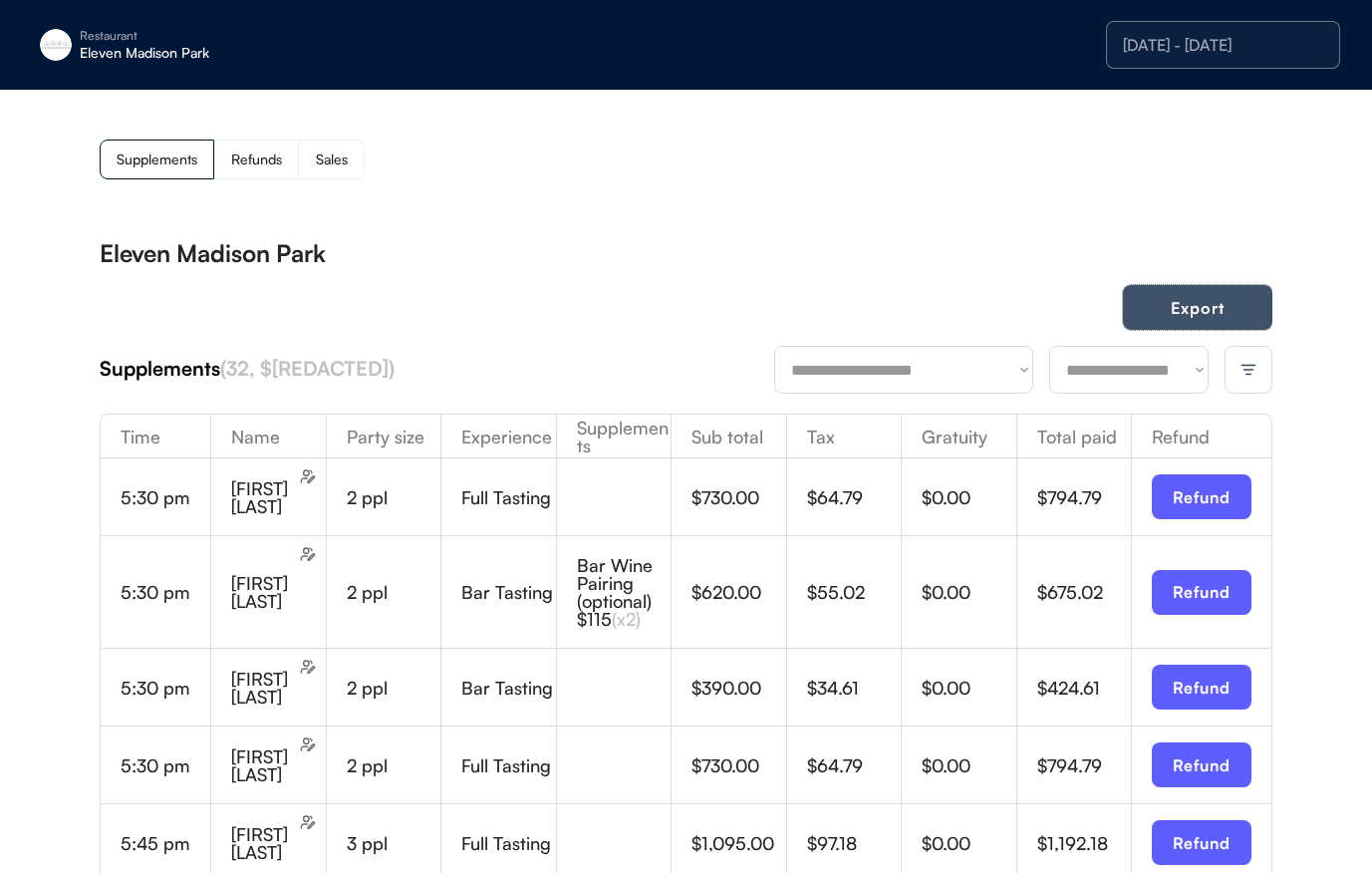 click on "Export" at bounding box center (1198, 307) 